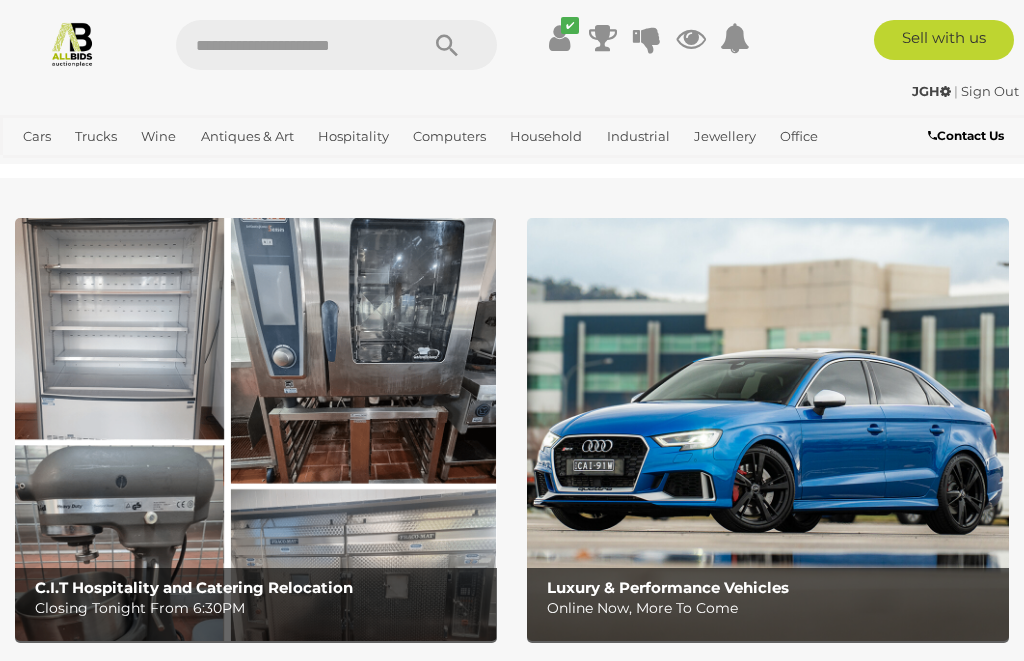 scroll, scrollTop: 0, scrollLeft: 0, axis: both 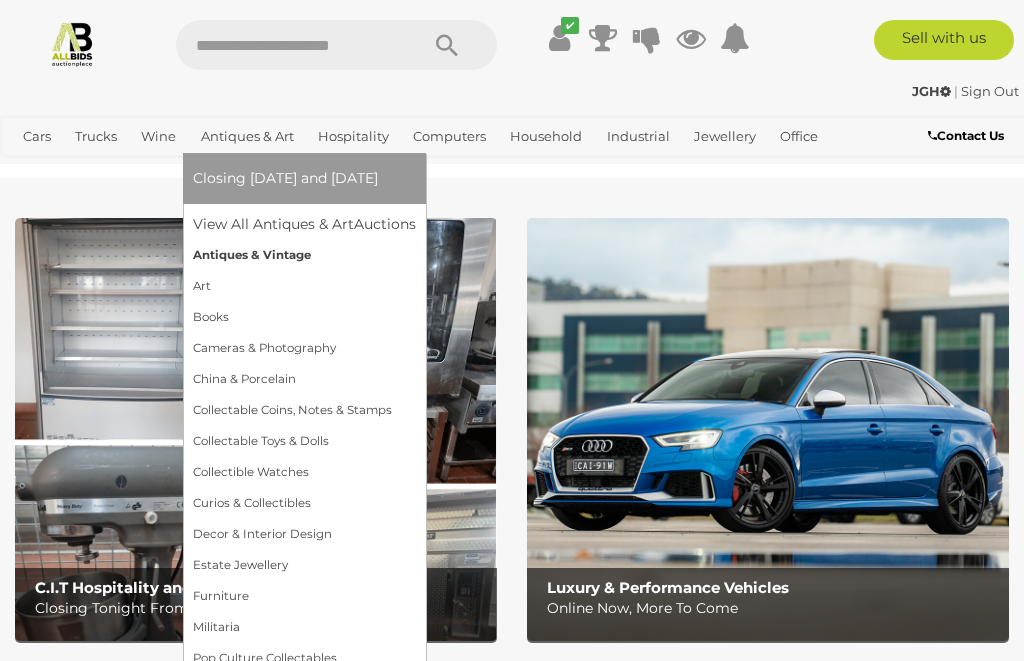 click on "Antiques & Vintage" at bounding box center (304, 255) 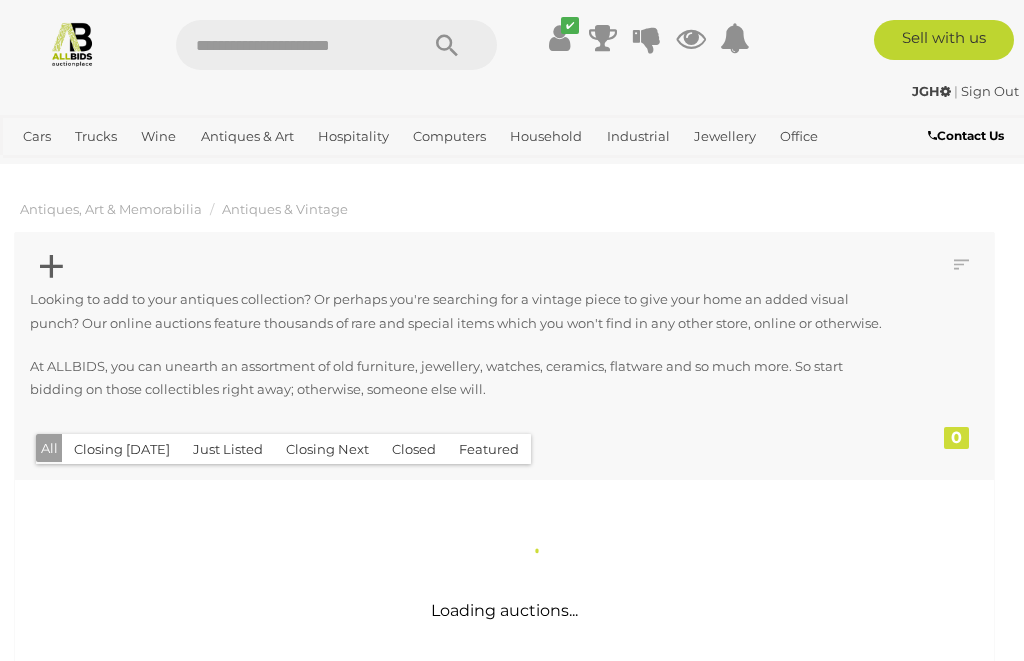 scroll, scrollTop: 0, scrollLeft: 0, axis: both 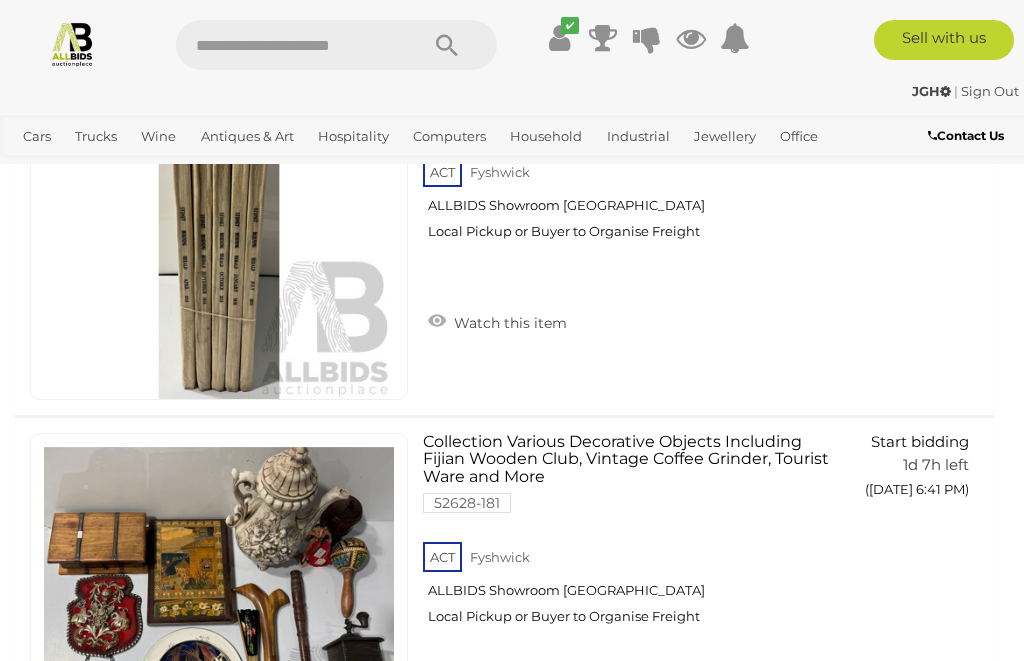drag, startPoint x: 0, startPoint y: 0, endPoint x: 382, endPoint y: 5, distance: 382.0327 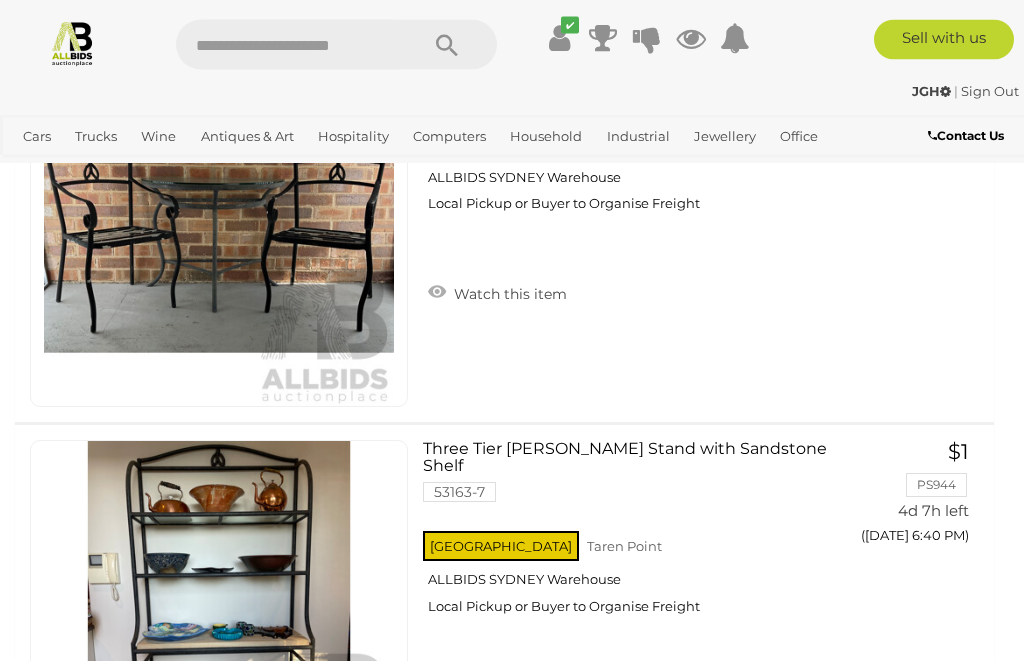 scroll, scrollTop: 22773, scrollLeft: 0, axis: vertical 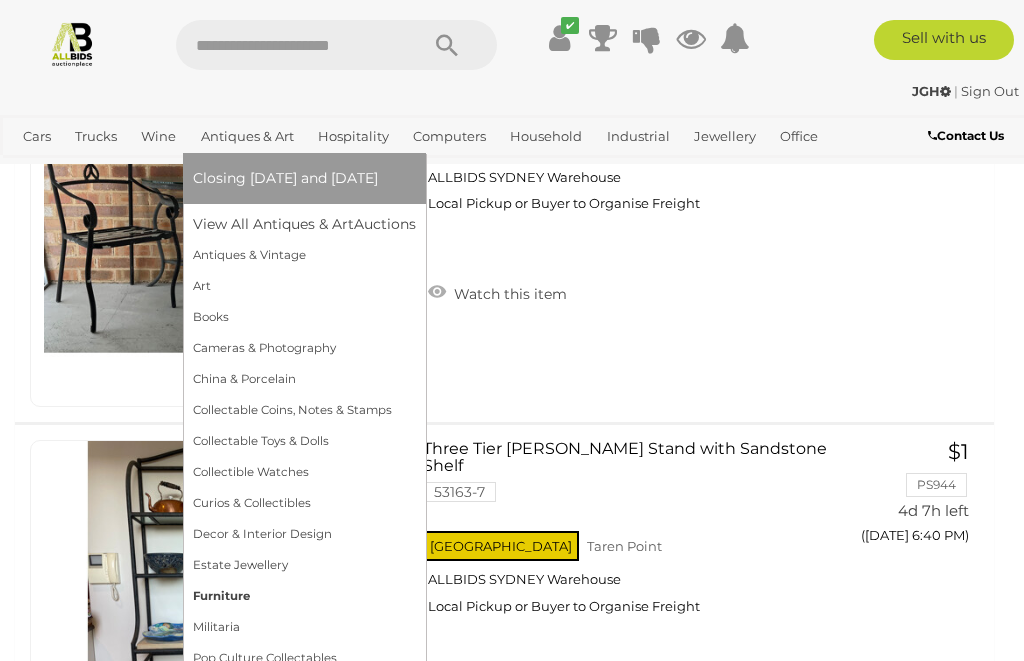 click on "Furniture" at bounding box center [304, 596] 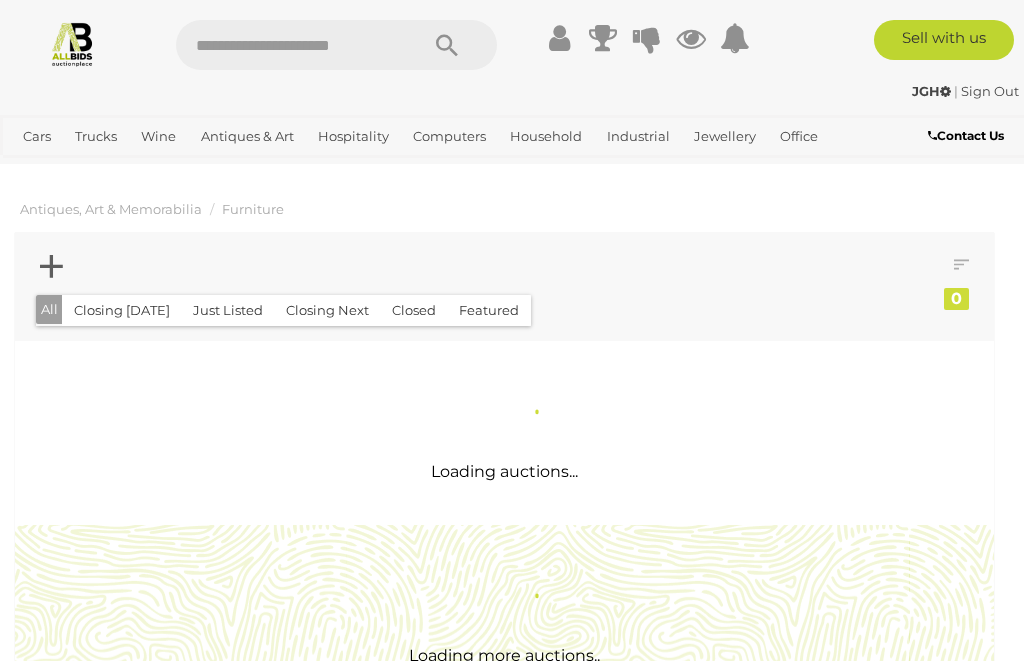 scroll, scrollTop: 0, scrollLeft: 0, axis: both 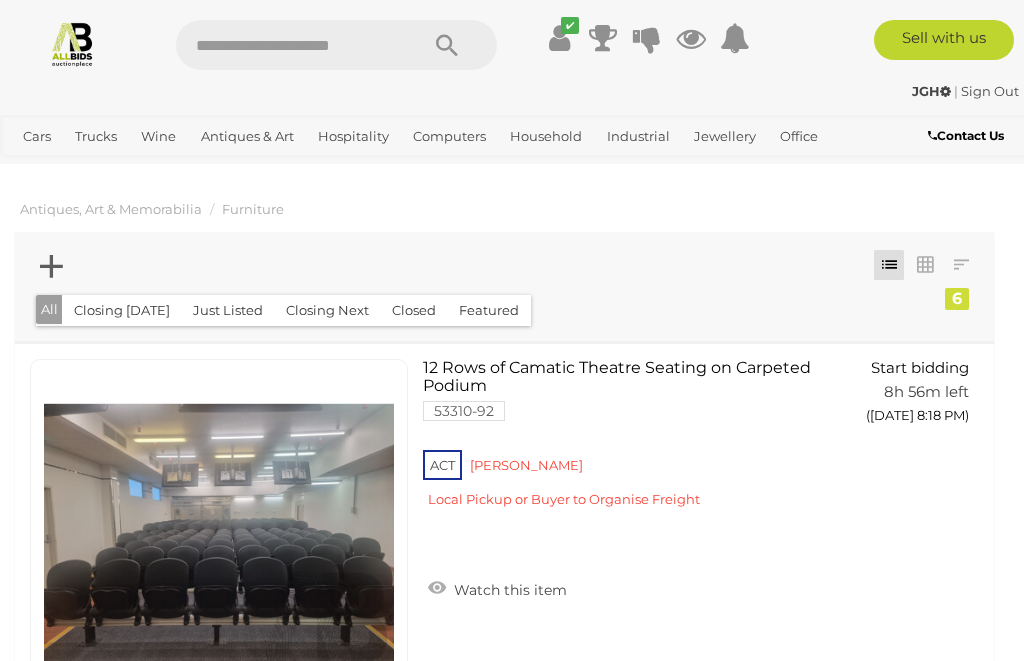 click at bounding box center (72, 43) 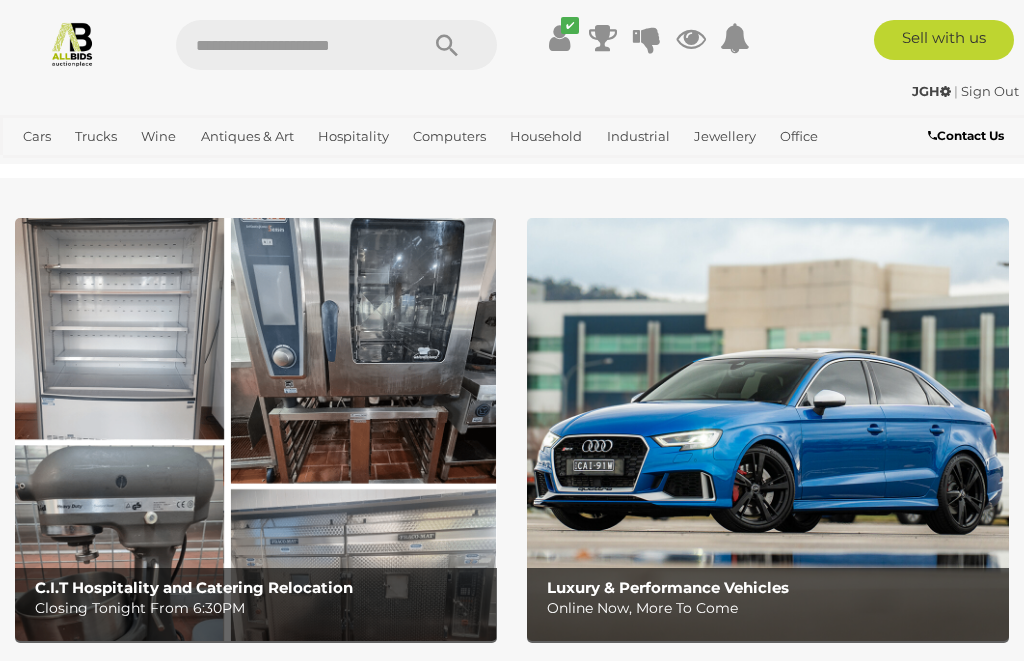 scroll, scrollTop: 0, scrollLeft: 0, axis: both 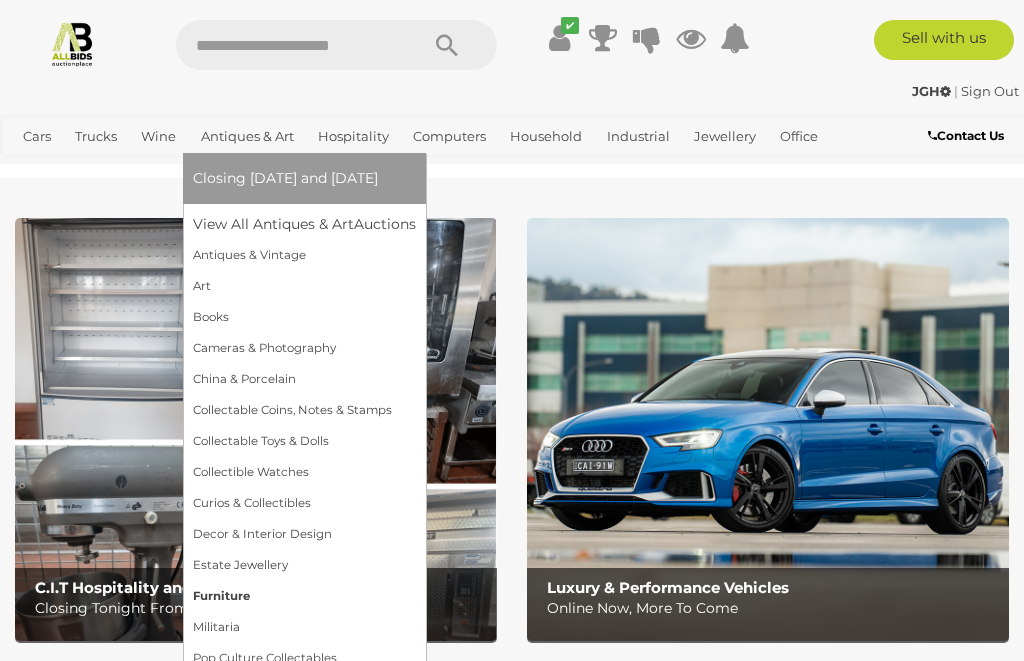 click on "Furniture" at bounding box center (304, 596) 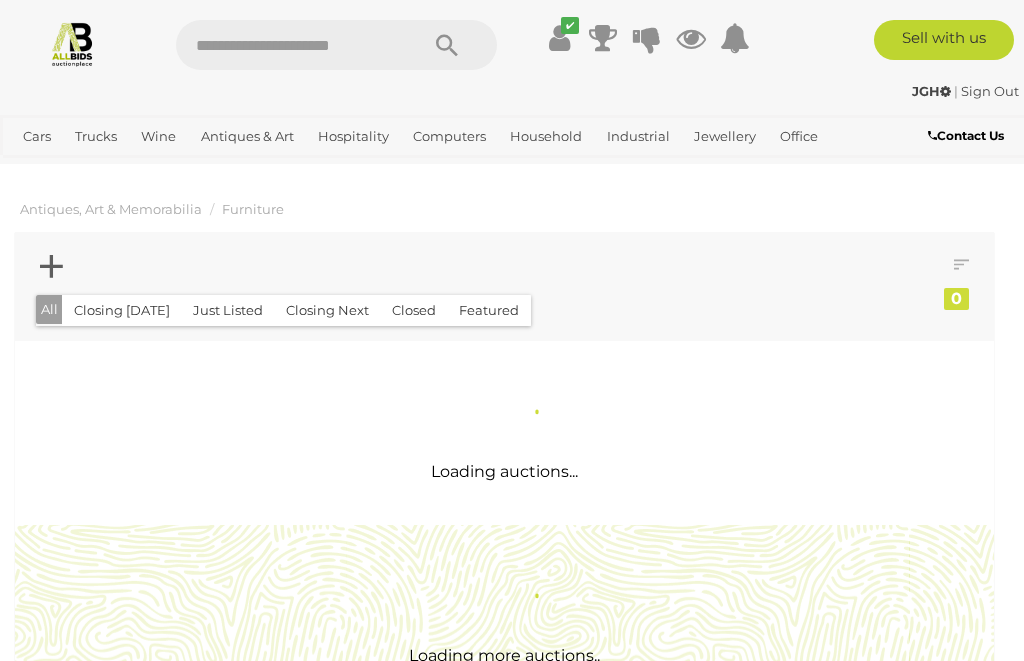 scroll, scrollTop: 0, scrollLeft: 0, axis: both 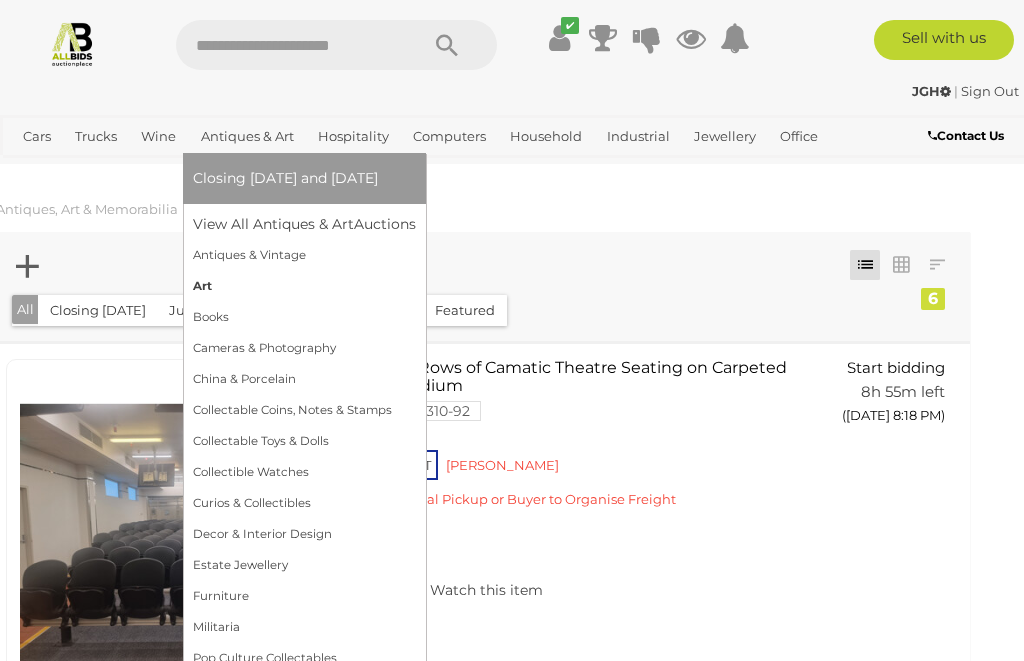 click on "Art" at bounding box center (304, 286) 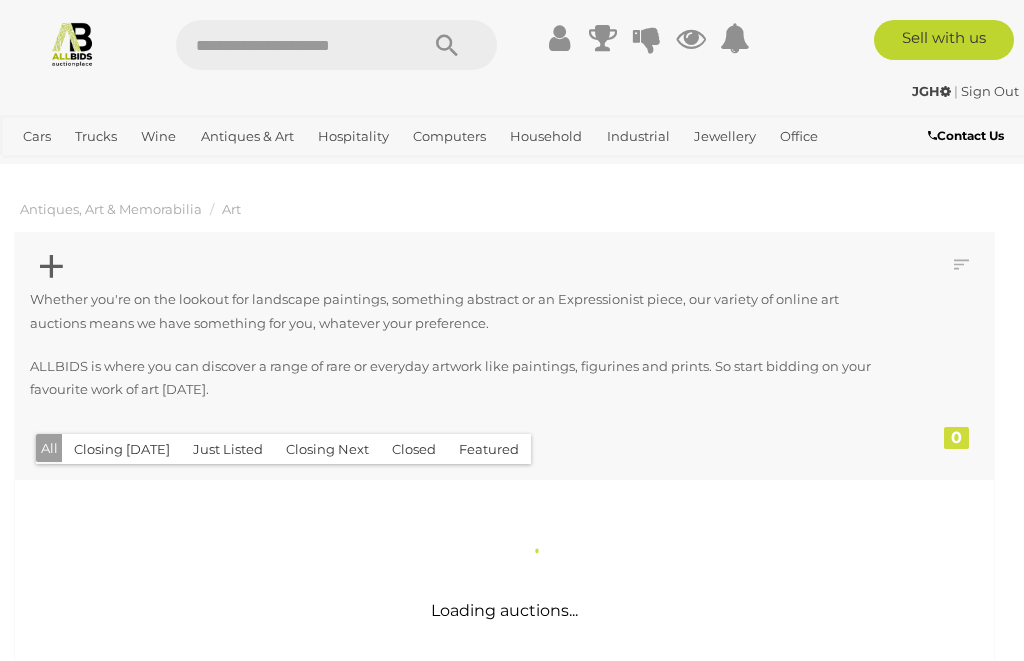 scroll, scrollTop: 0, scrollLeft: 0, axis: both 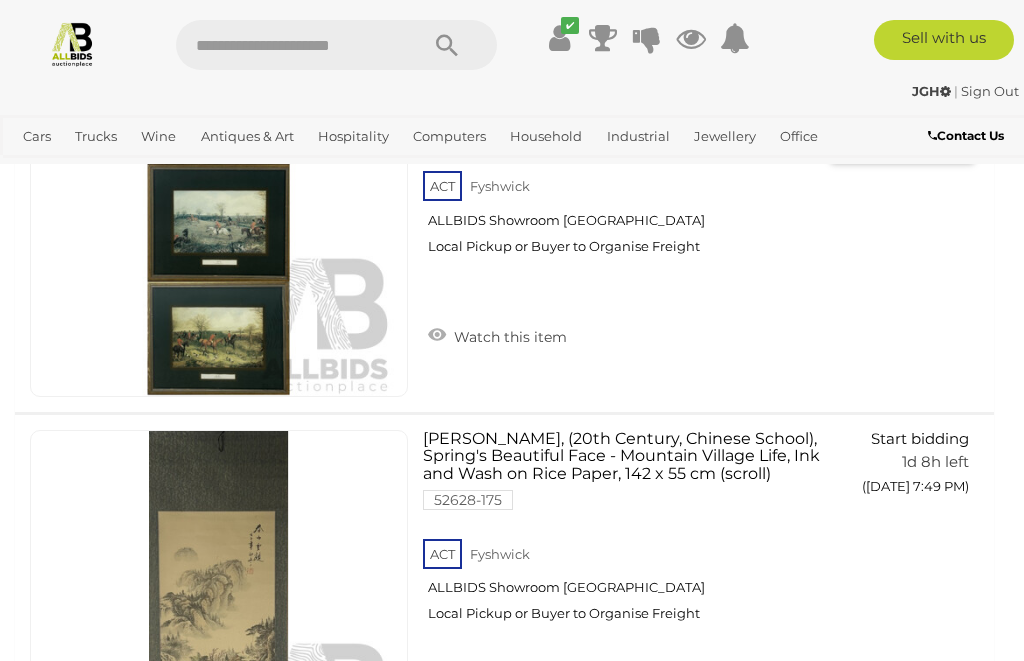 click on "Trio of Fox Hunting Vintage Colour Prints After the Original Hand Coloured Etchings by H.T. Alken (British, 1785-1851) Full Cry and More, 31 x 38 cm (frame) (3)
48561-257
ACT Fyshwick ALLBIDS Showroom Fyshwick Watch this item" at bounding box center [504, 221] 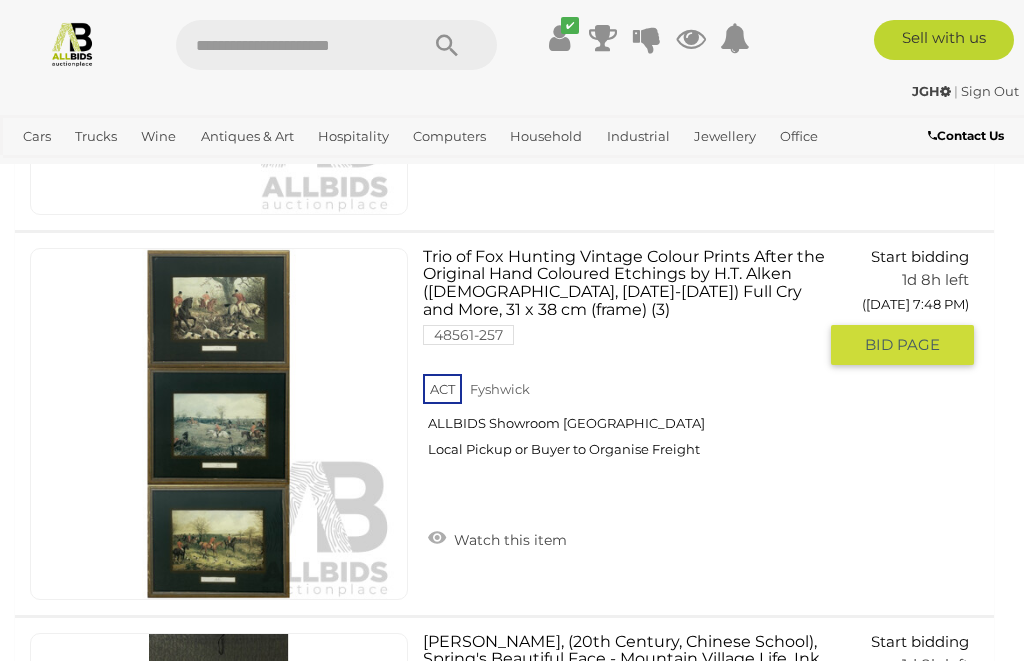 scroll, scrollTop: 6394, scrollLeft: 0, axis: vertical 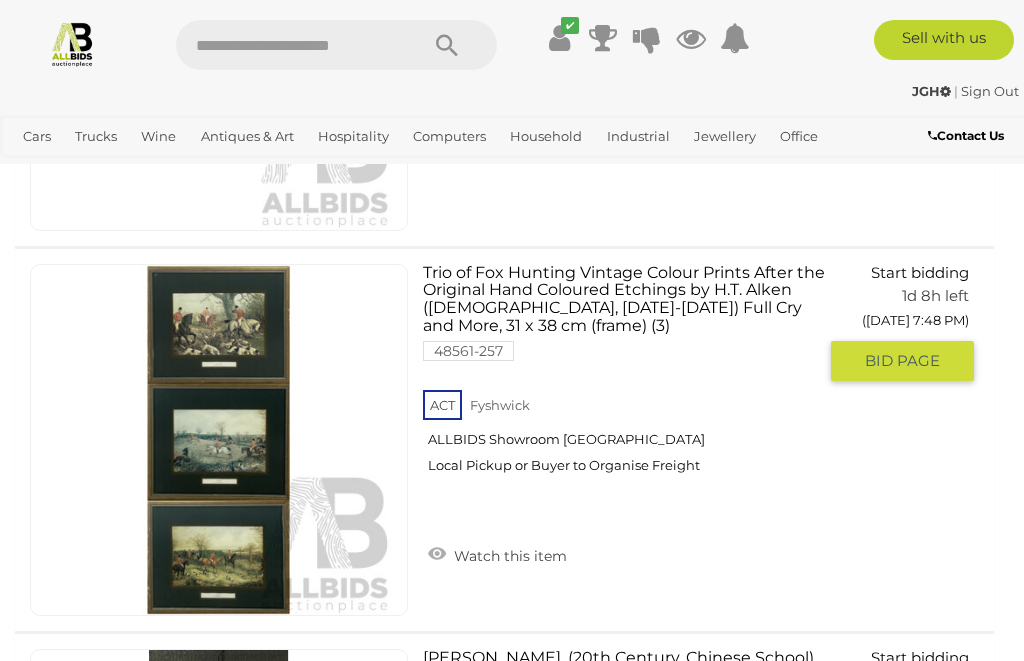 click on "BID PAGE" at bounding box center [902, 361] 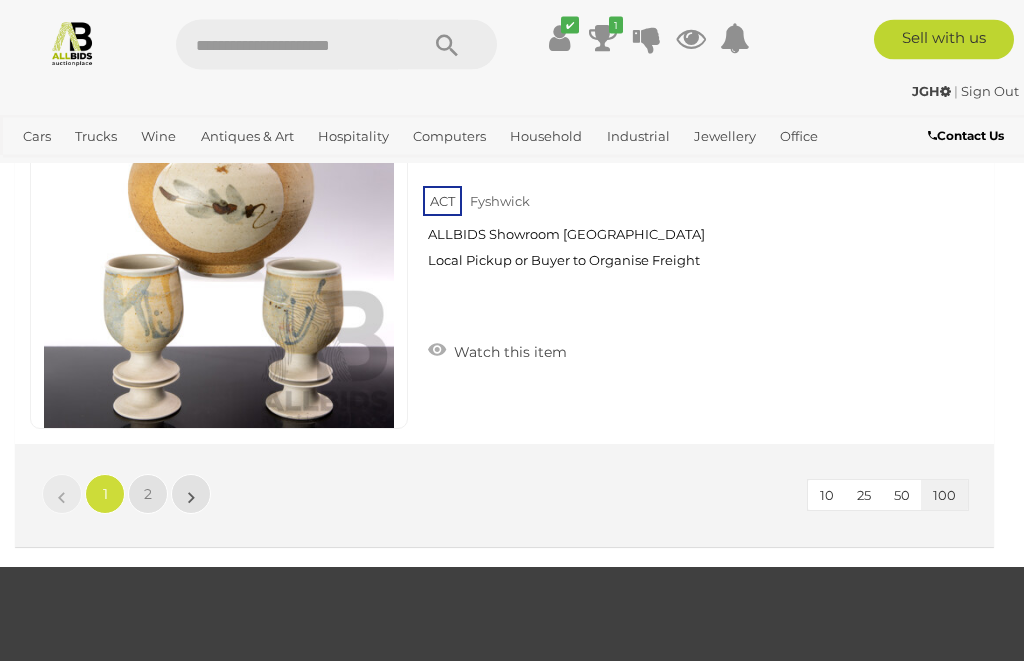 scroll, scrollTop: 38539, scrollLeft: 0, axis: vertical 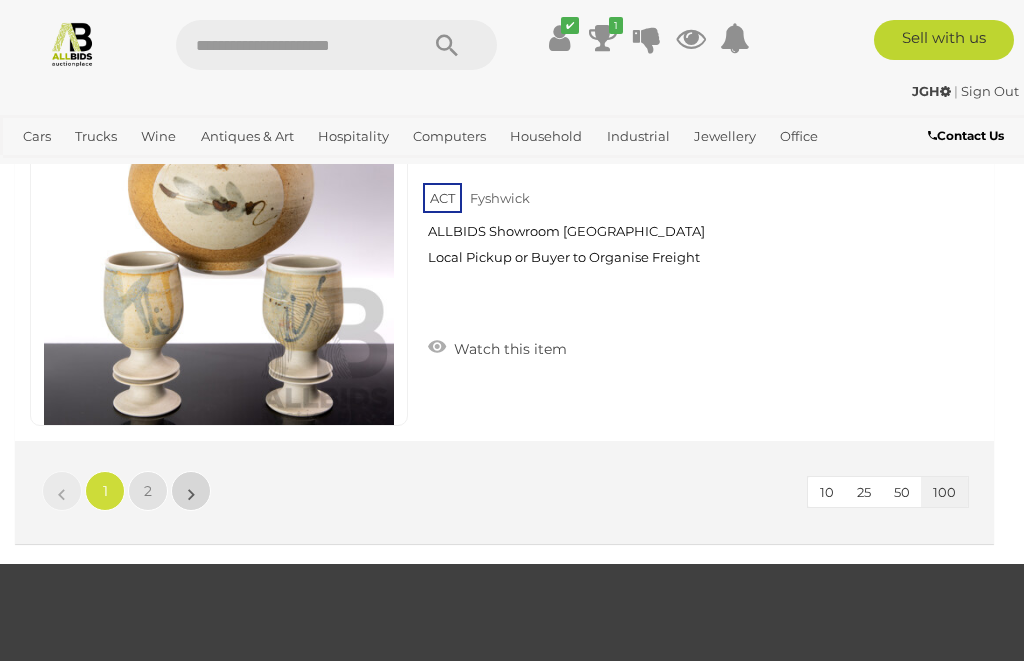 click on "»" at bounding box center (191, 491) 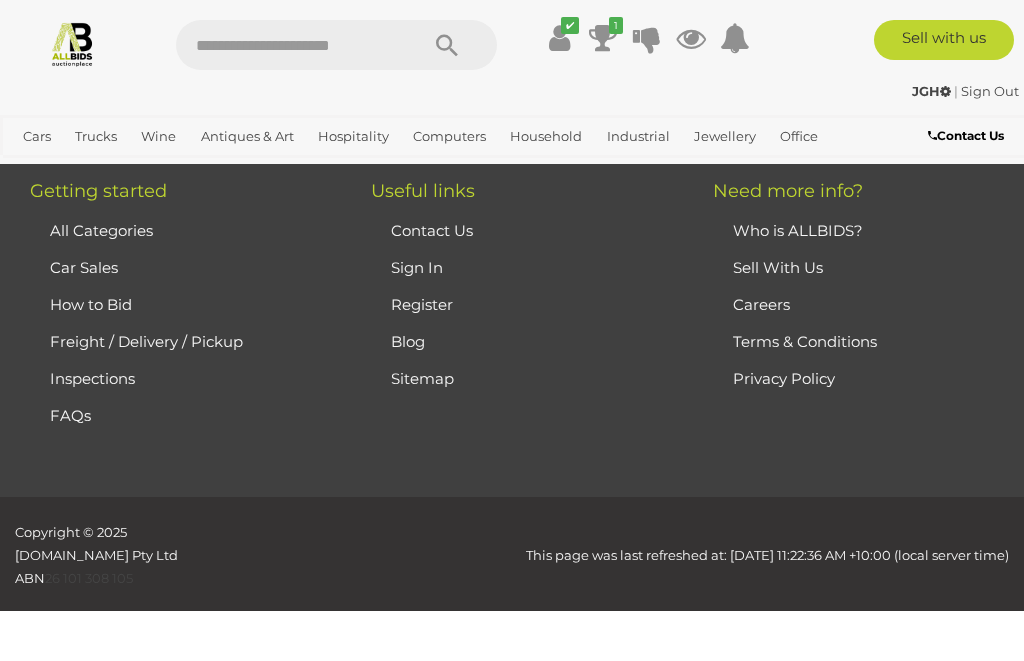 scroll, scrollTop: 277, scrollLeft: 0, axis: vertical 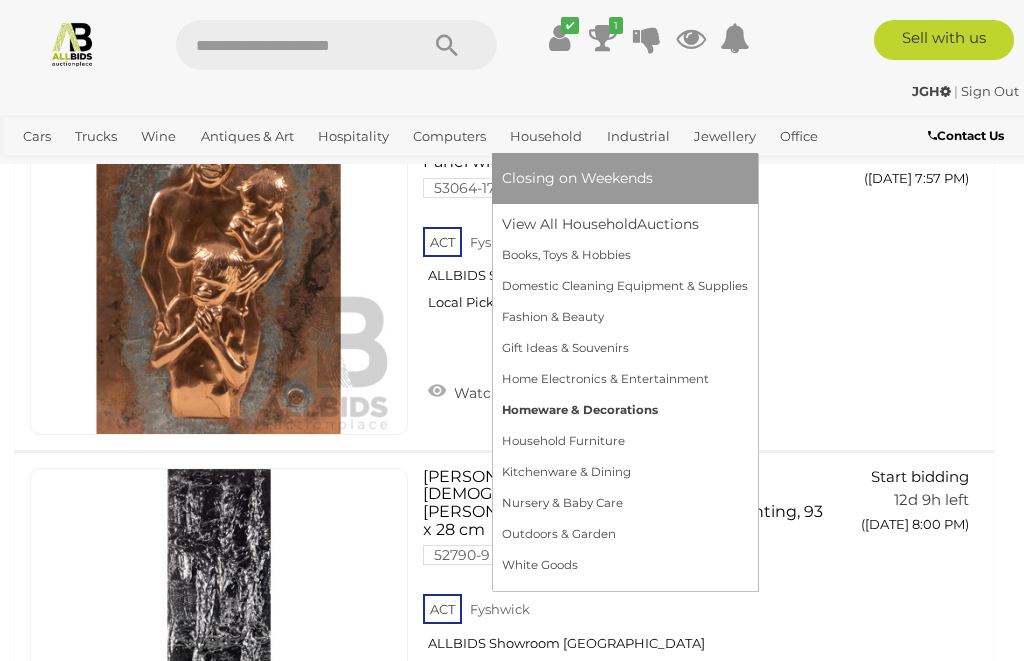 click on "Homeware & Decorations" at bounding box center (625, 410) 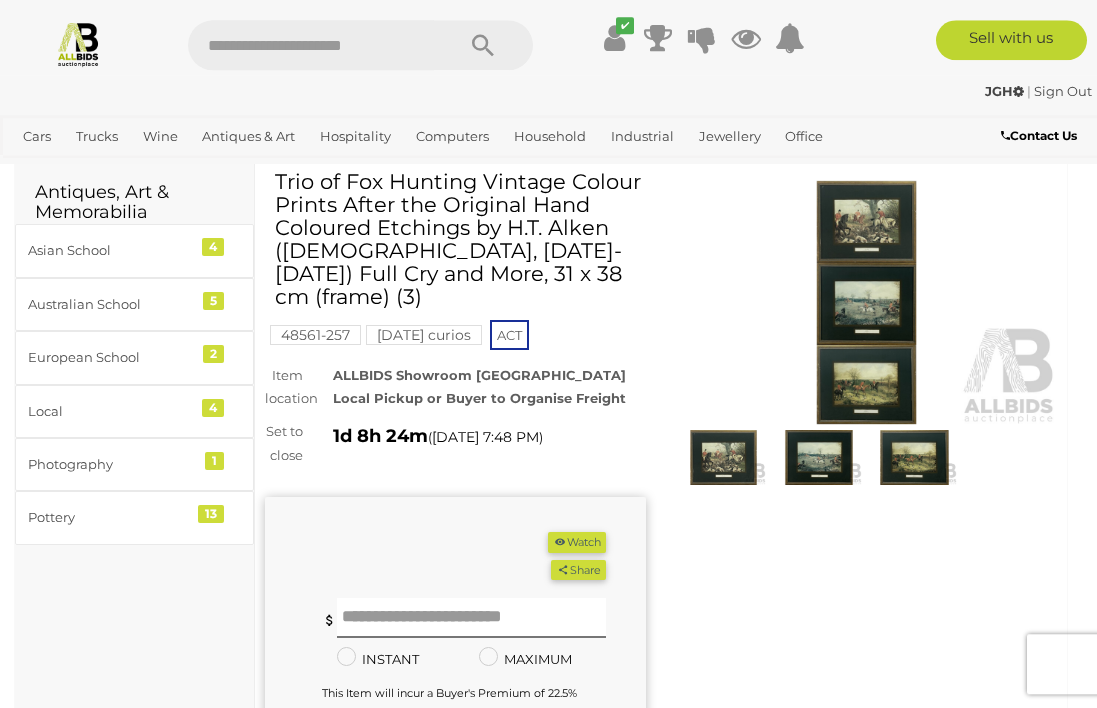 scroll, scrollTop: 0, scrollLeft: 0, axis: both 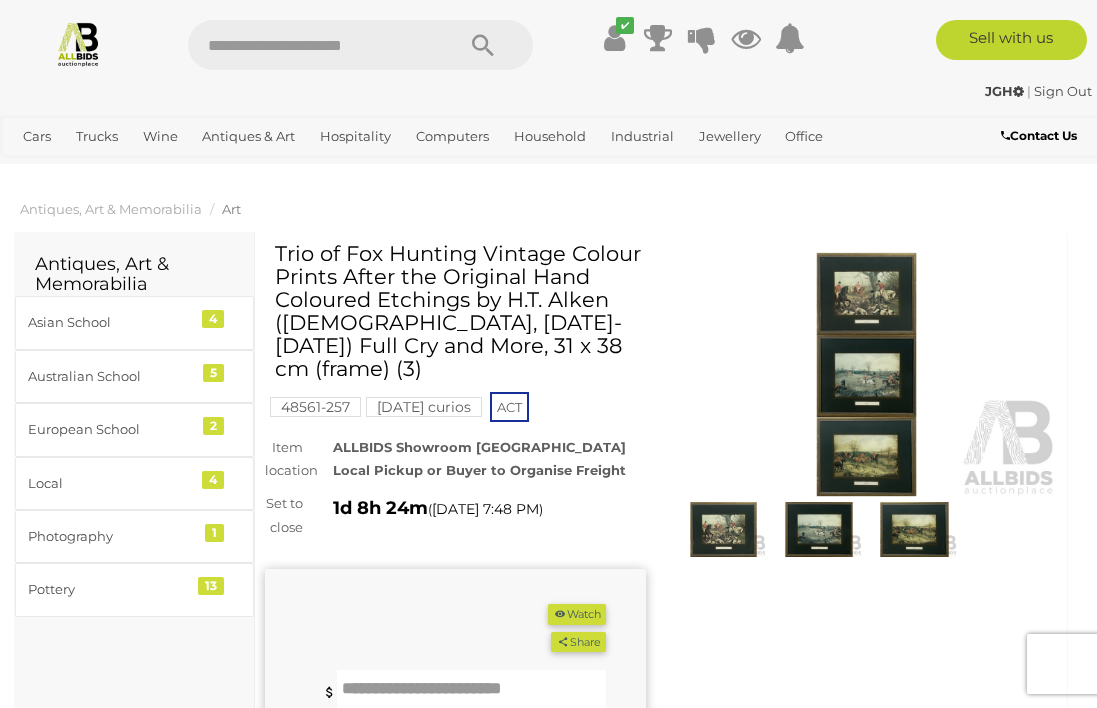 click at bounding box center [723, 529] 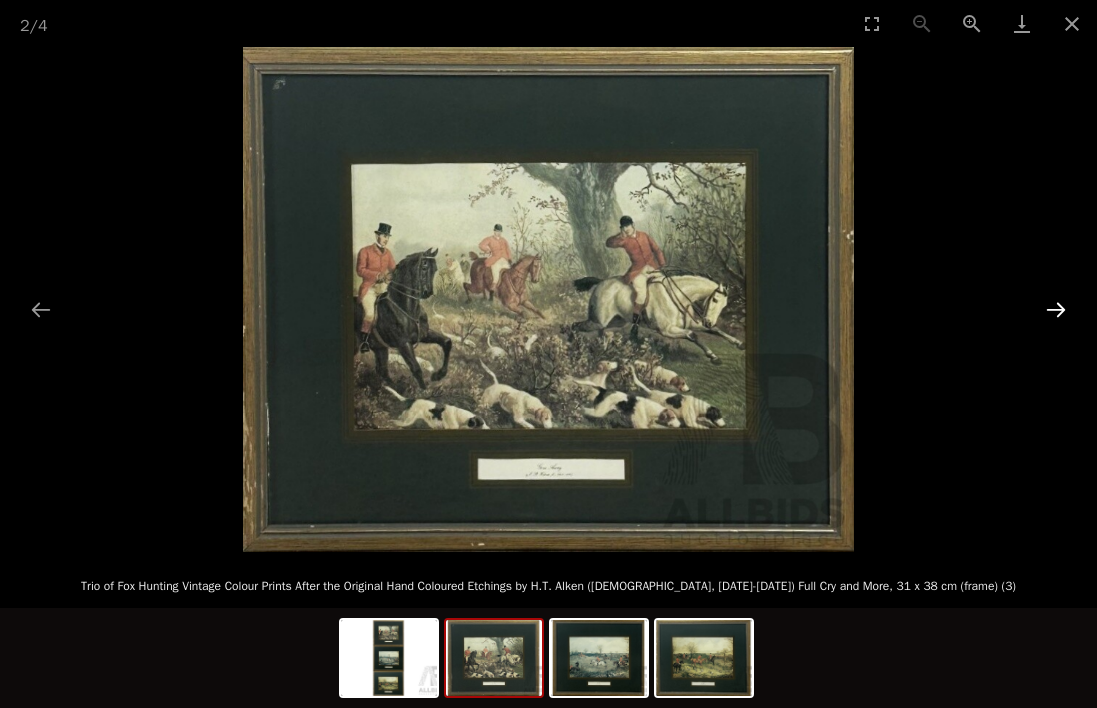 click at bounding box center [1056, 309] 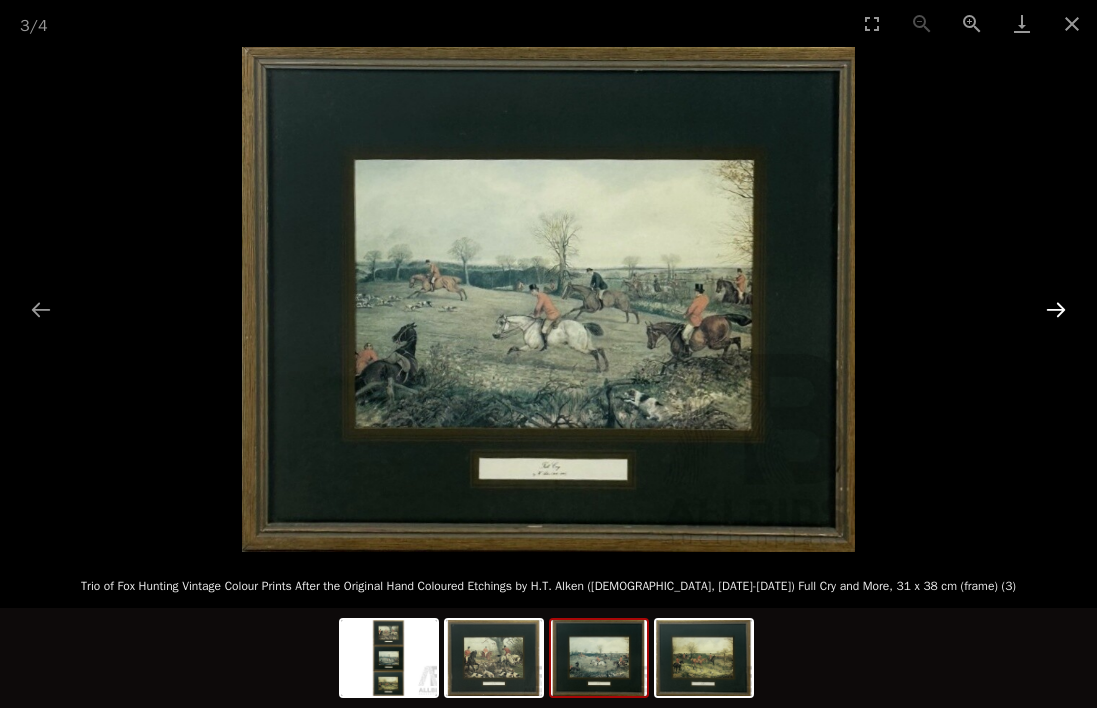 click at bounding box center (1056, 309) 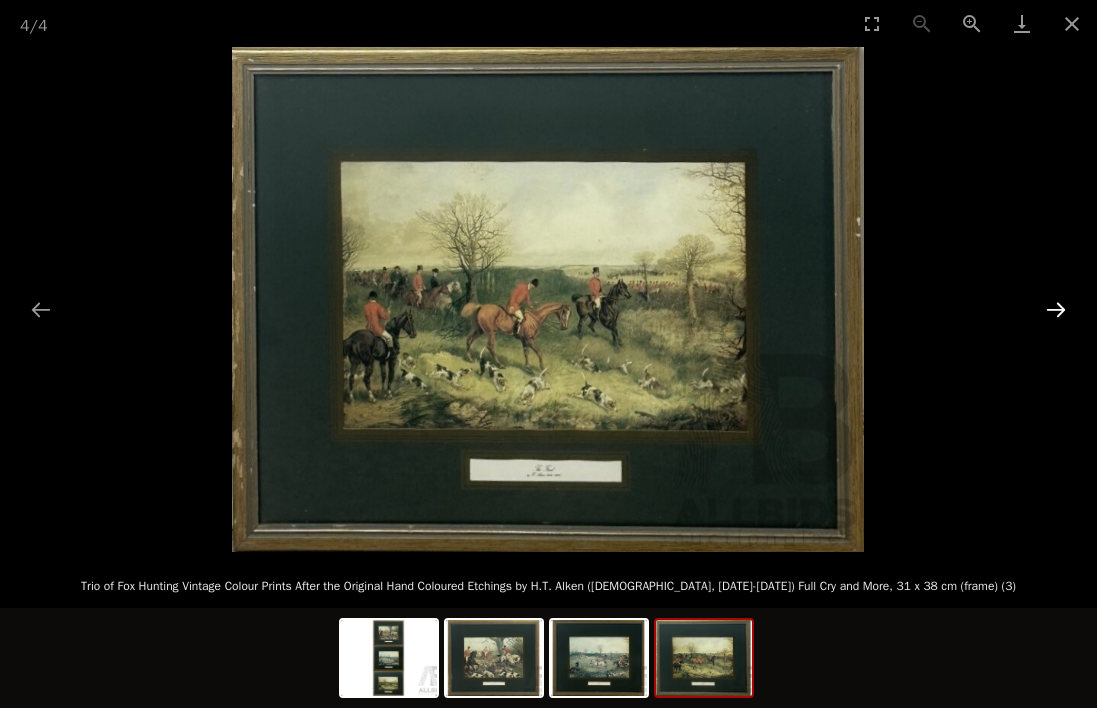 click at bounding box center (1056, 309) 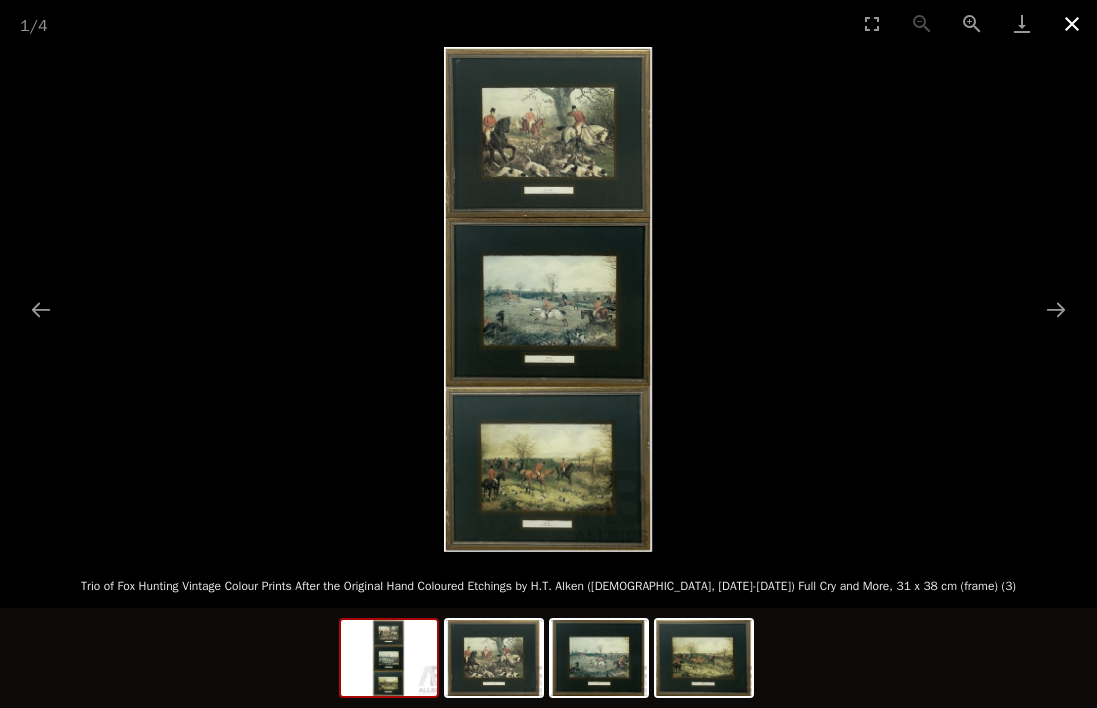 click at bounding box center (1072, 23) 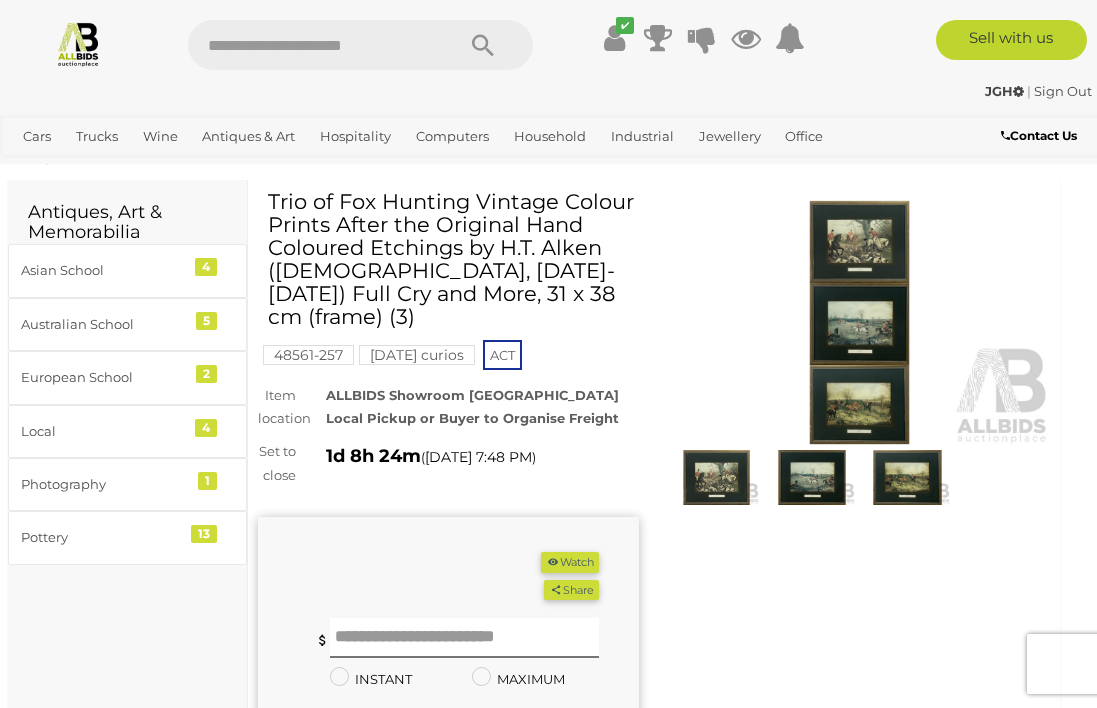 scroll, scrollTop: 53, scrollLeft: 7, axis: both 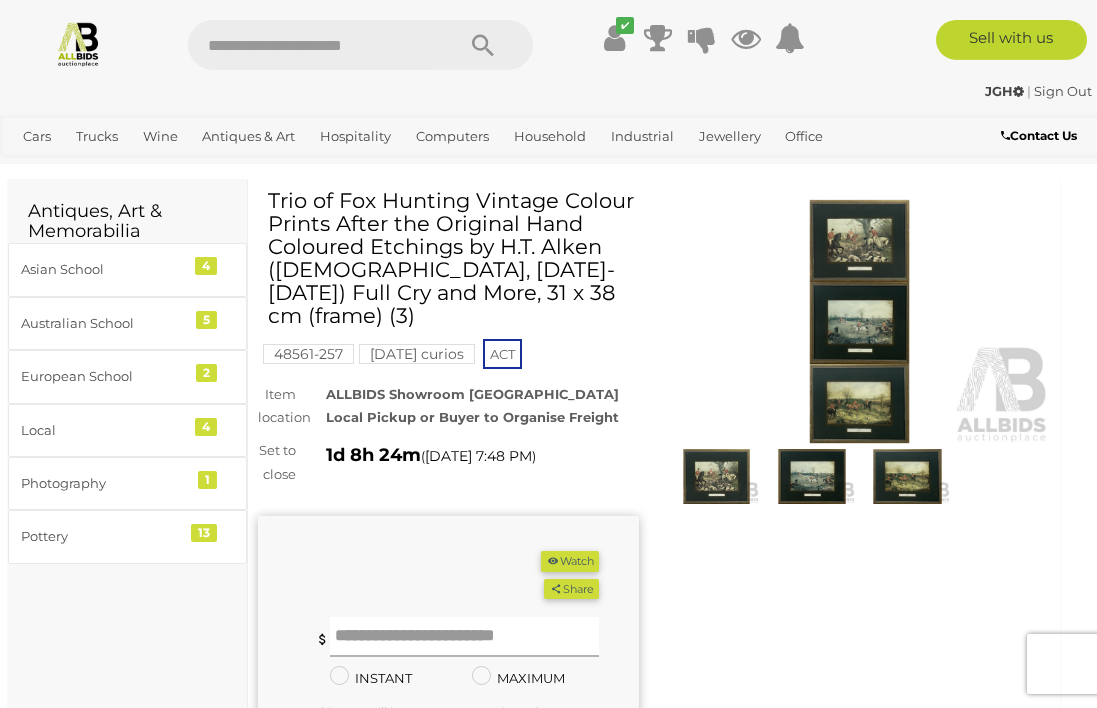 click at bounding box center [464, 637] 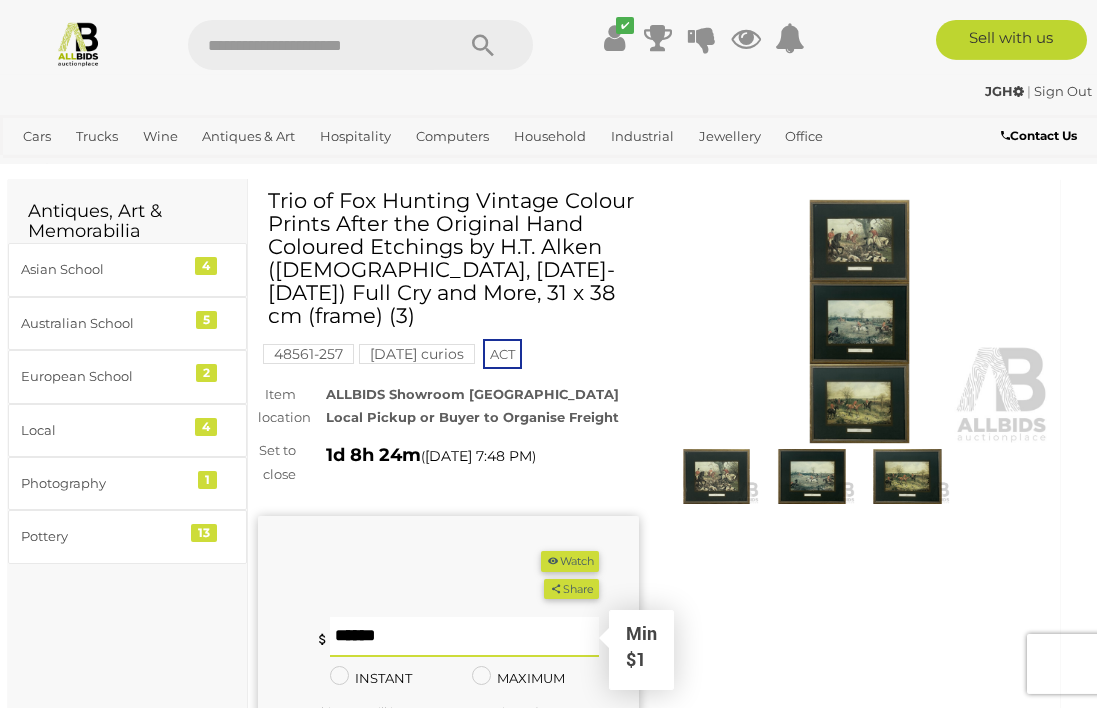 scroll, scrollTop: 311, scrollLeft: 0, axis: vertical 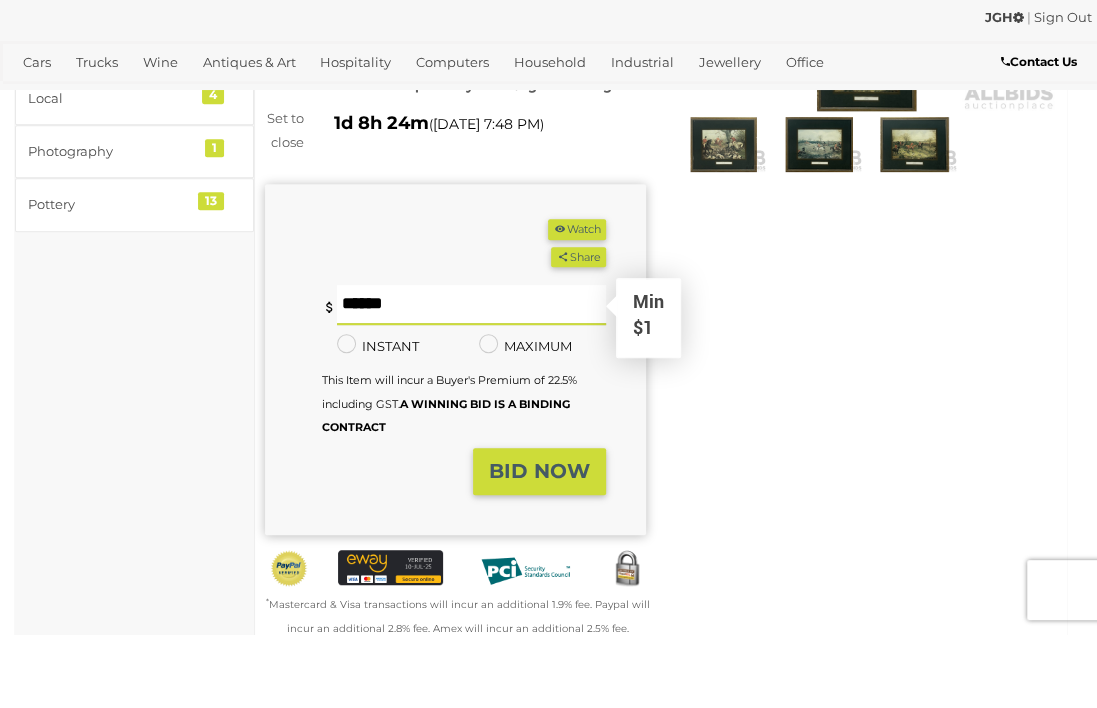 type on "**" 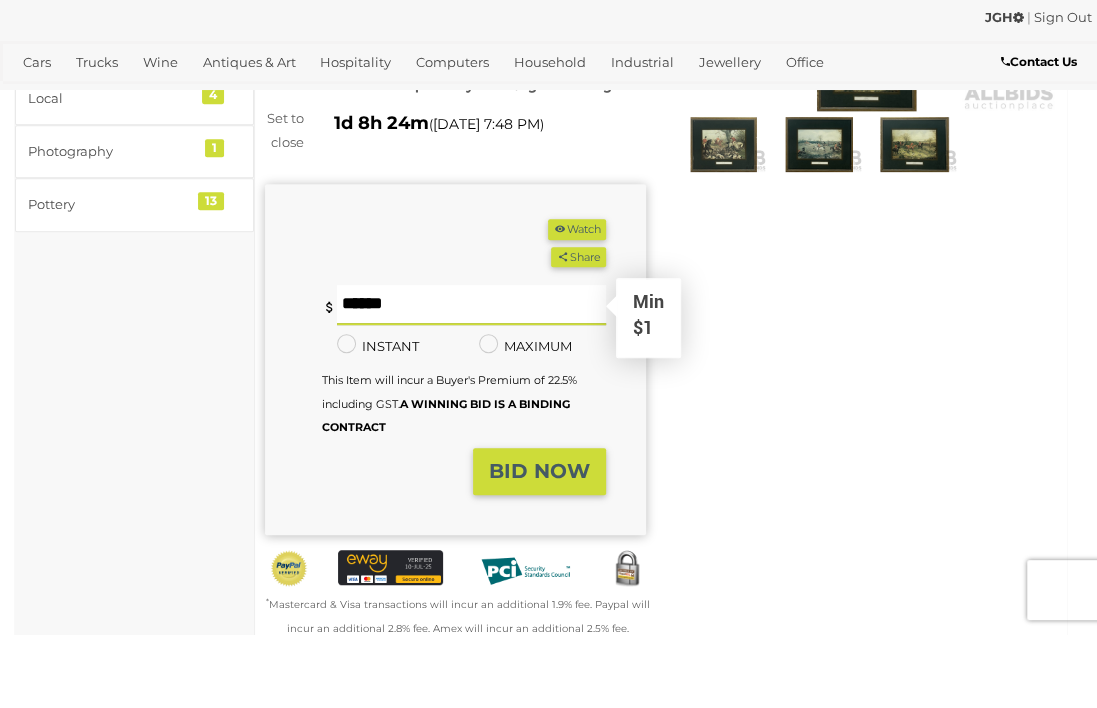 click on "BID NOW" at bounding box center [539, 545] 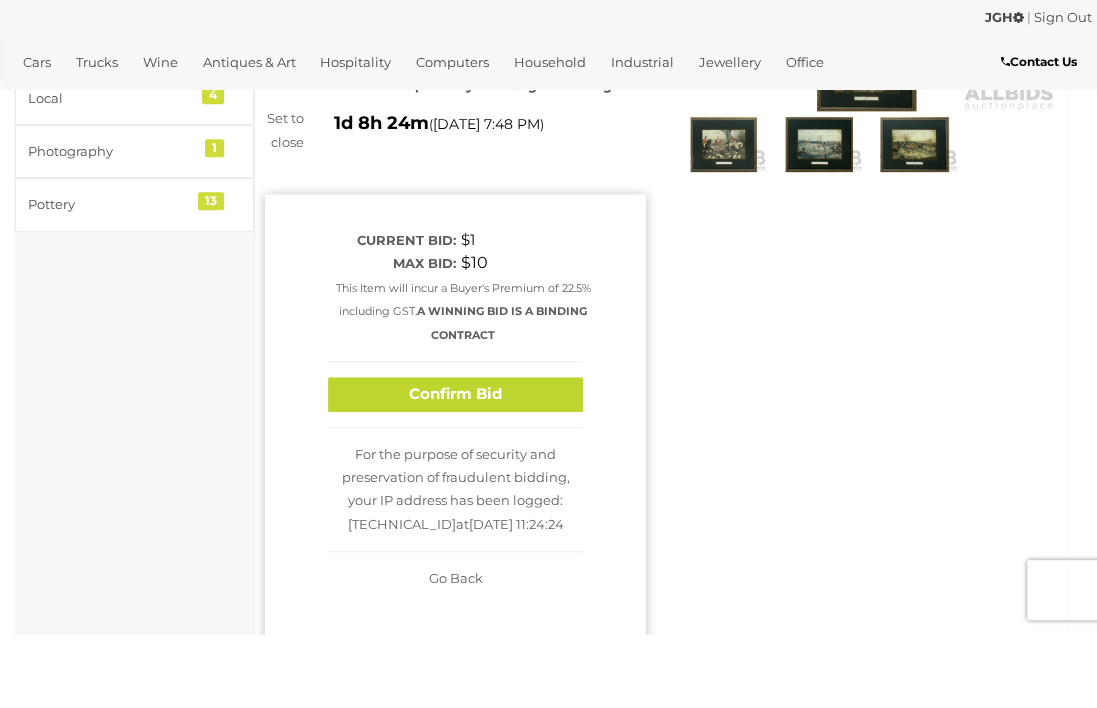 scroll, scrollTop: 386, scrollLeft: 0, axis: vertical 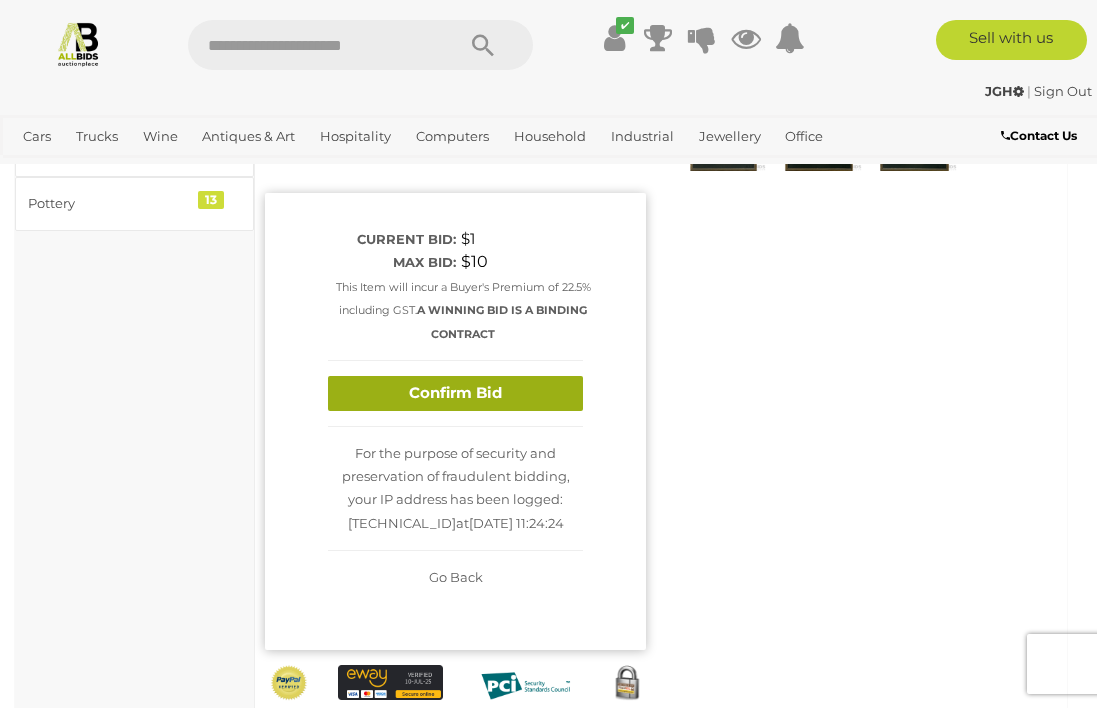click on "Confirm Bid" at bounding box center [455, 393] 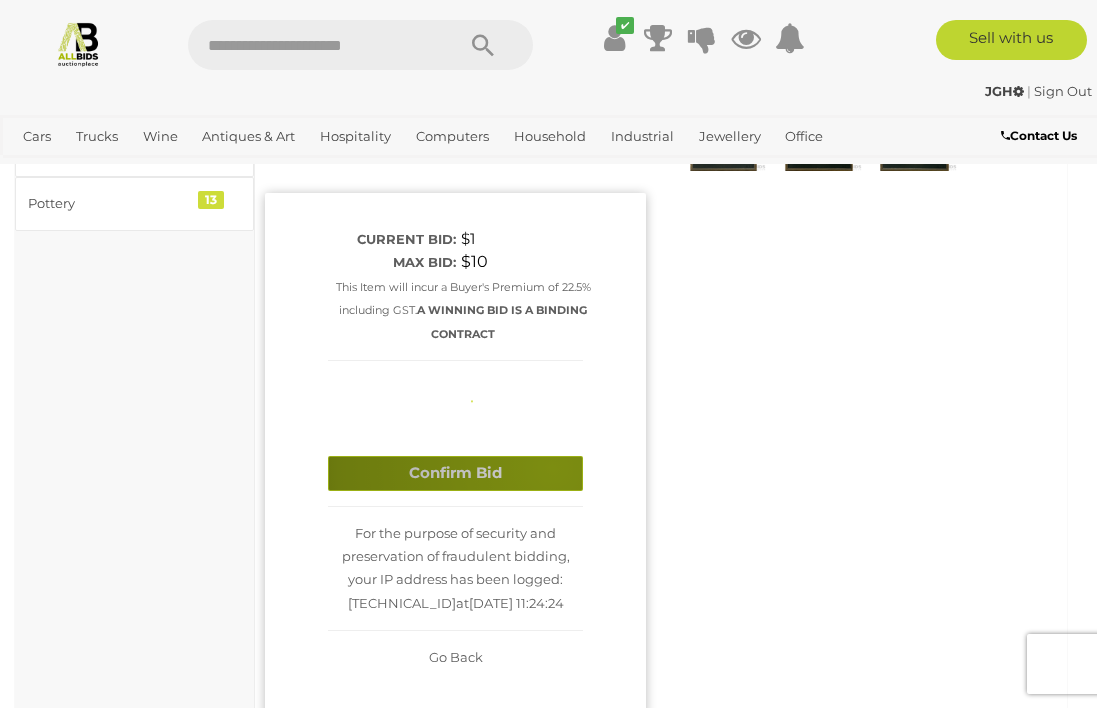 type 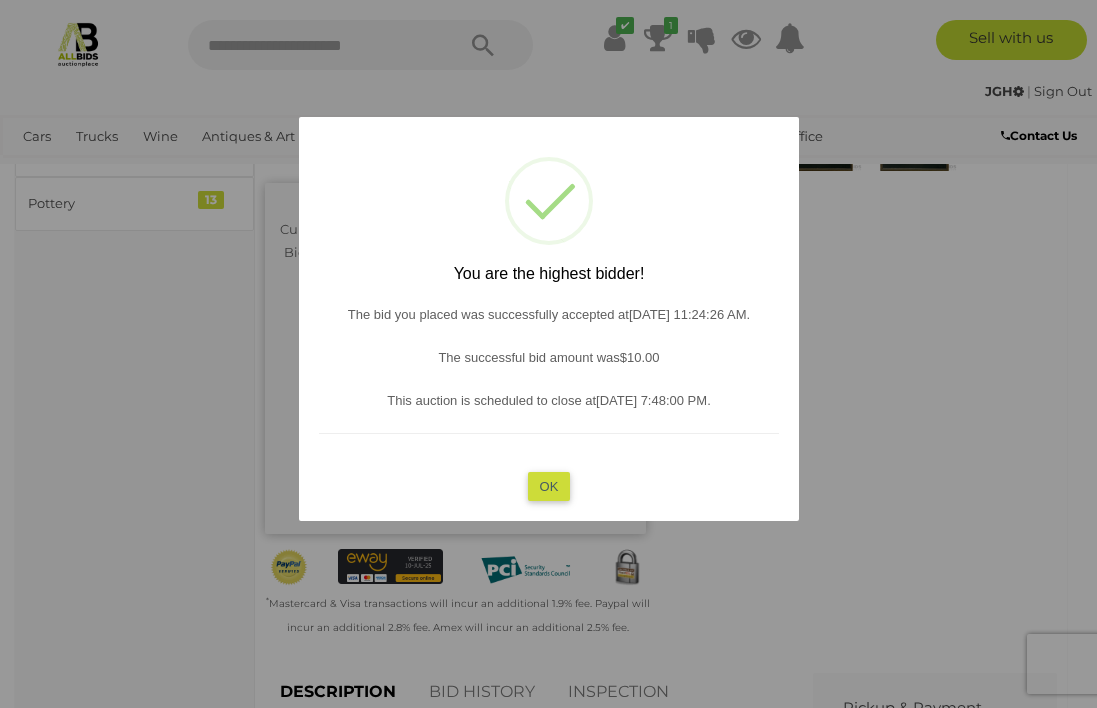 click on "OK" at bounding box center [548, 486] 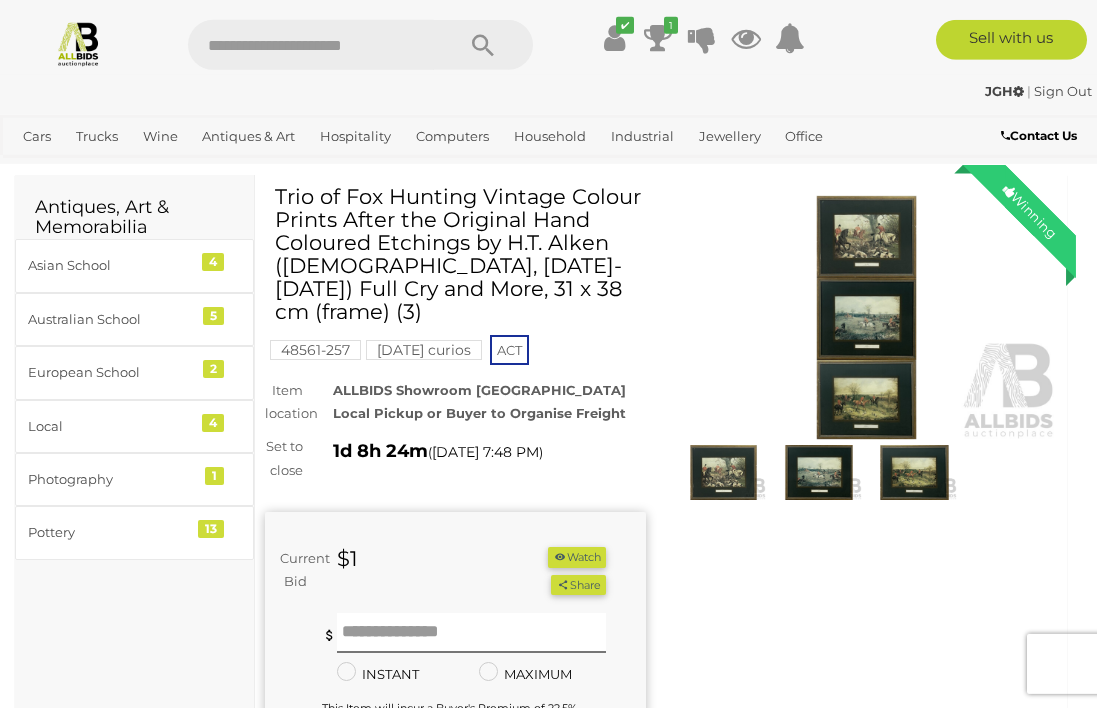 scroll, scrollTop: 0, scrollLeft: 0, axis: both 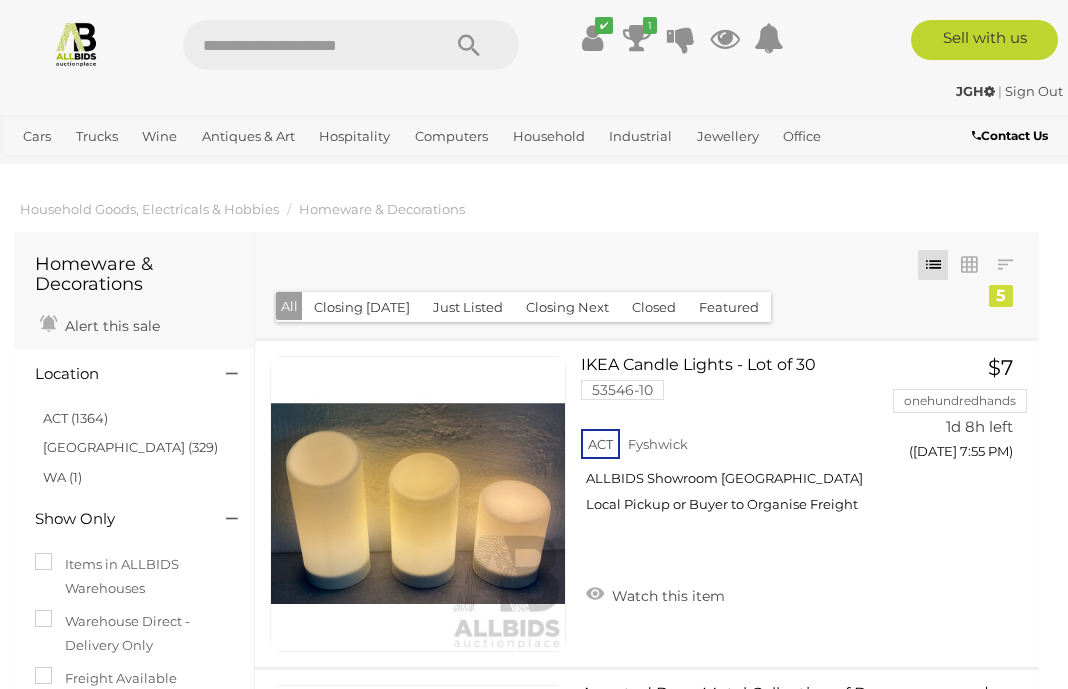 click at bounding box center [76, 43] 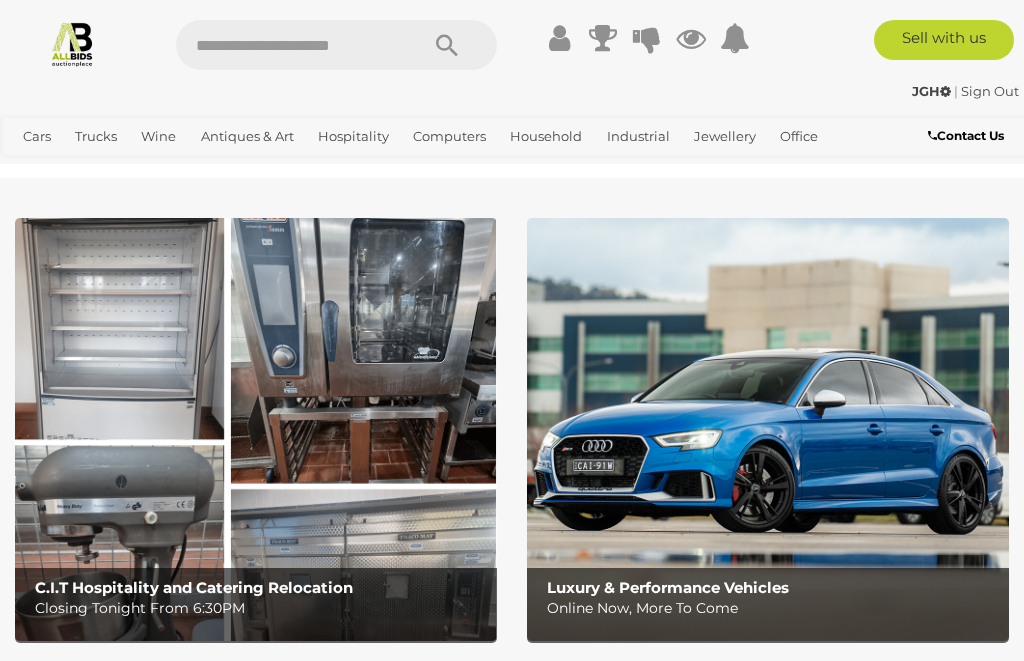 scroll, scrollTop: 0, scrollLeft: 0, axis: both 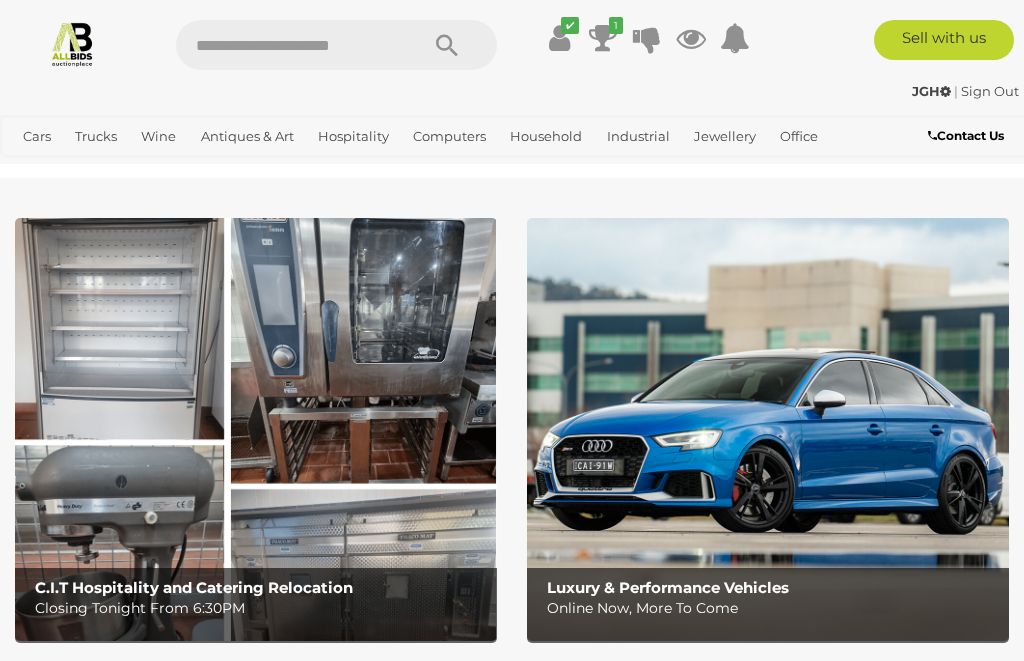 click at bounding box center (72, 43) 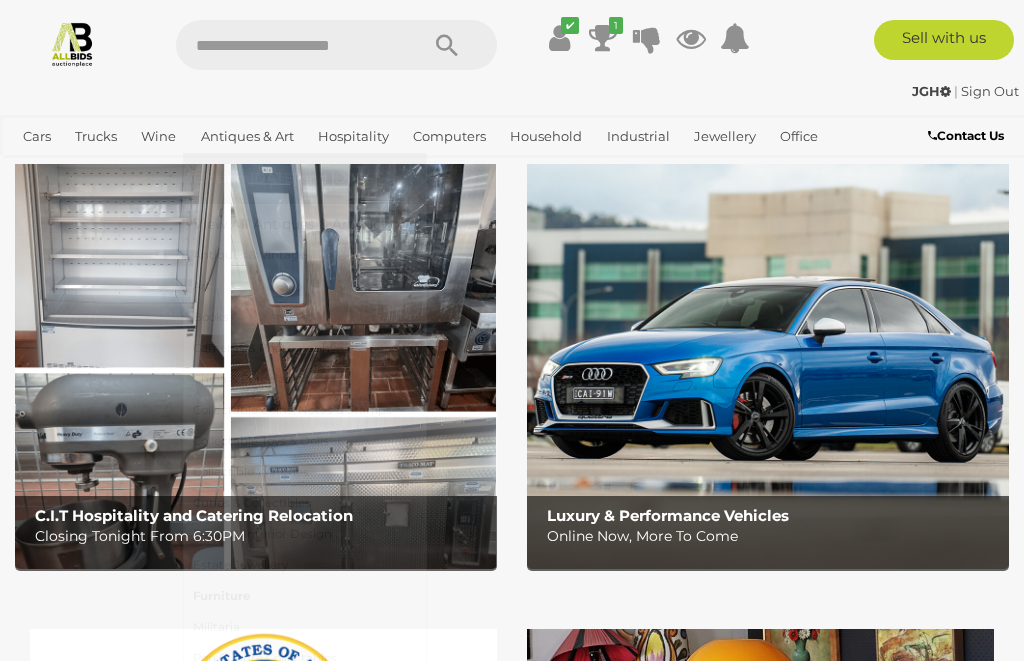 scroll, scrollTop: 64, scrollLeft: 0, axis: vertical 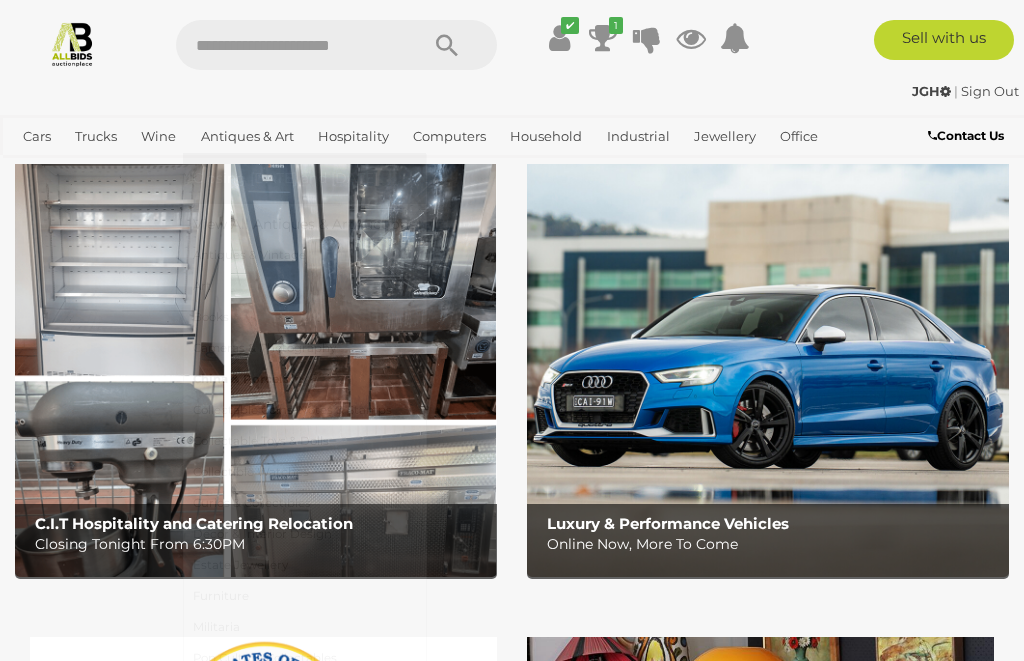 click on "China & Porcelain" at bounding box center [304, 379] 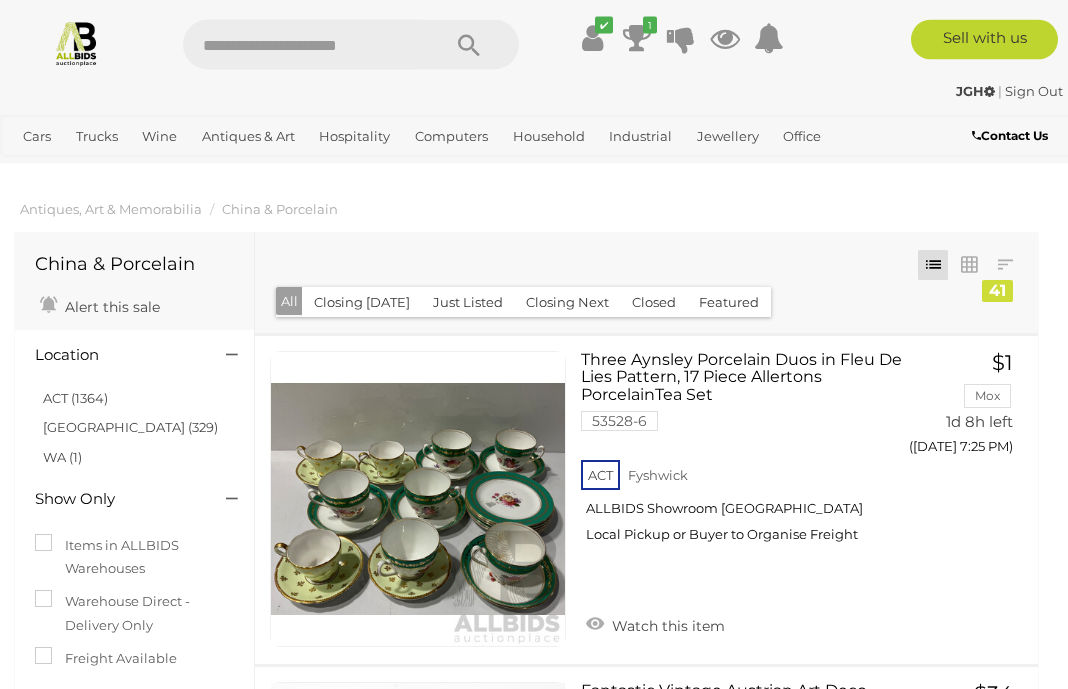 scroll, scrollTop: 0, scrollLeft: 0, axis: both 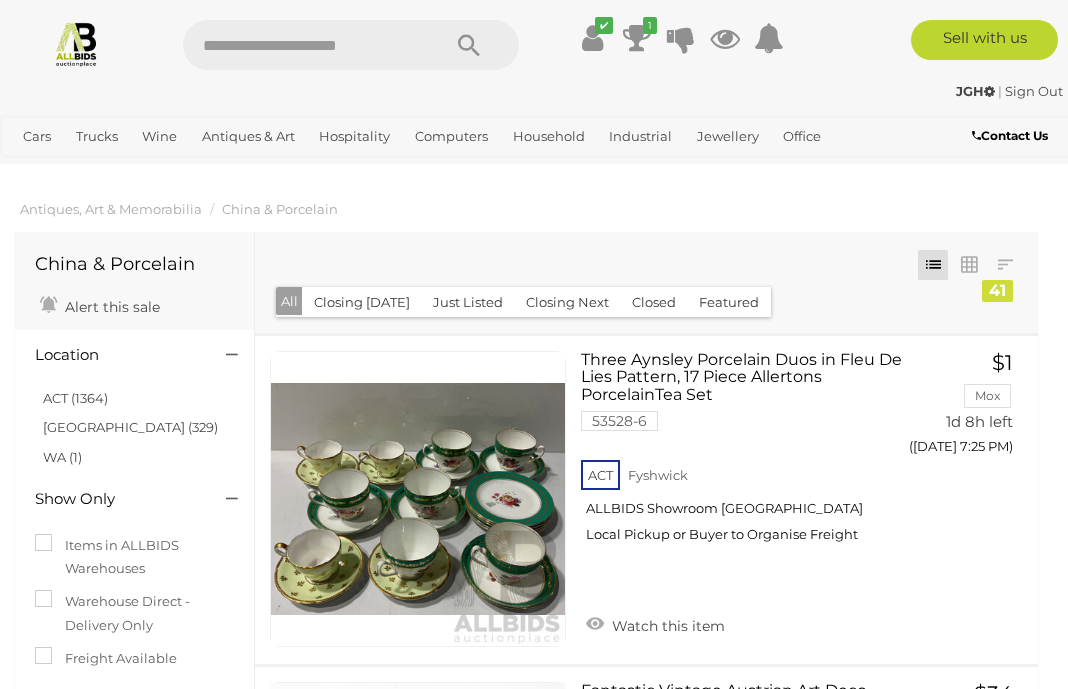 click at bounding box center [76, 43] 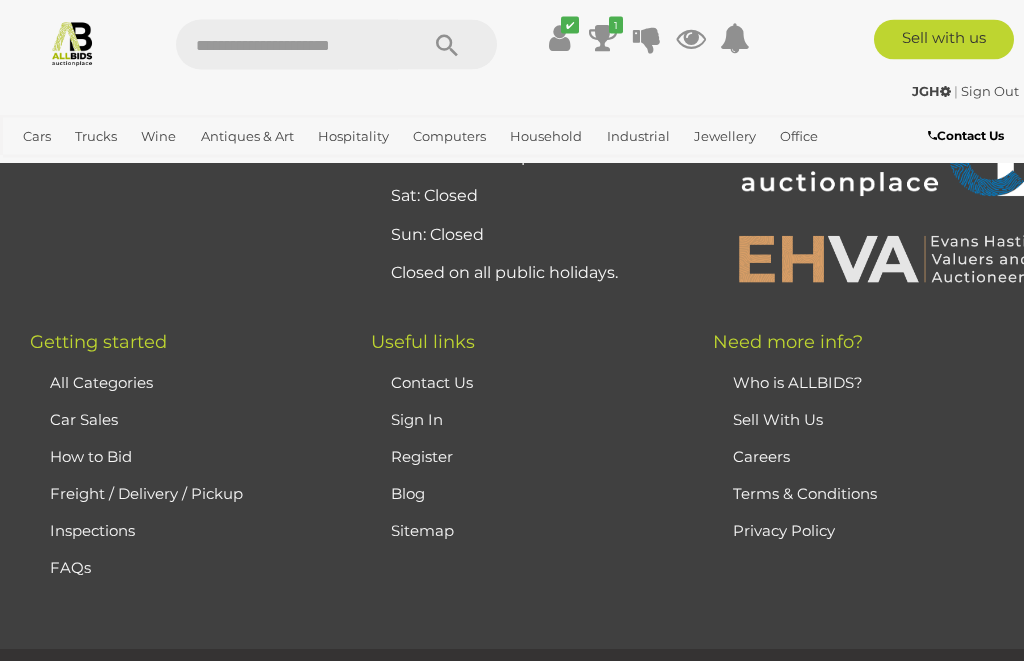scroll, scrollTop: 9244, scrollLeft: 0, axis: vertical 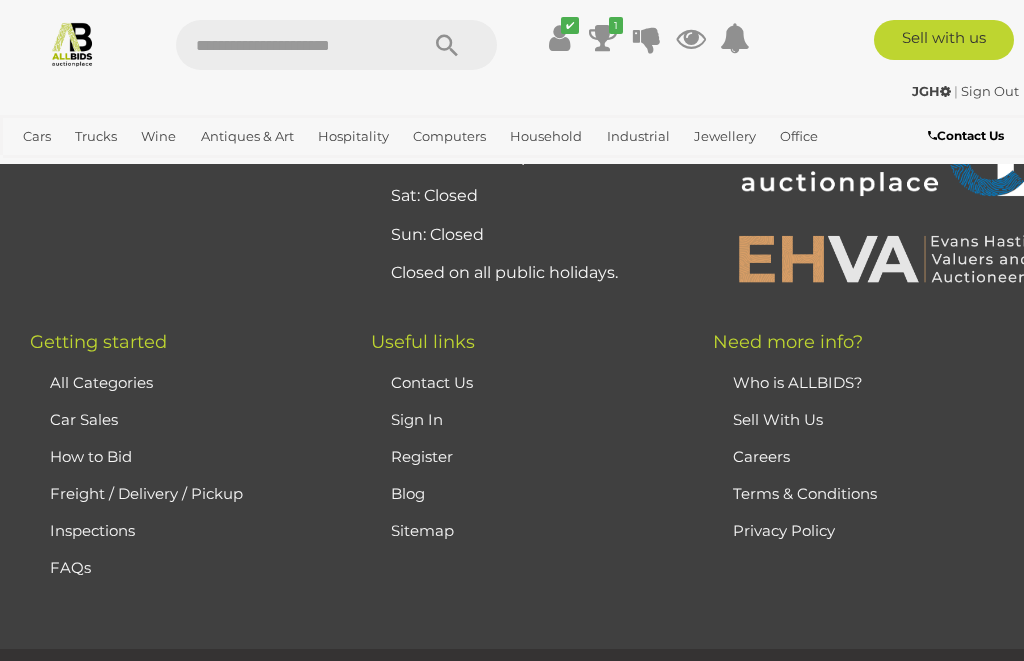 click at bounding box center (898, 258) 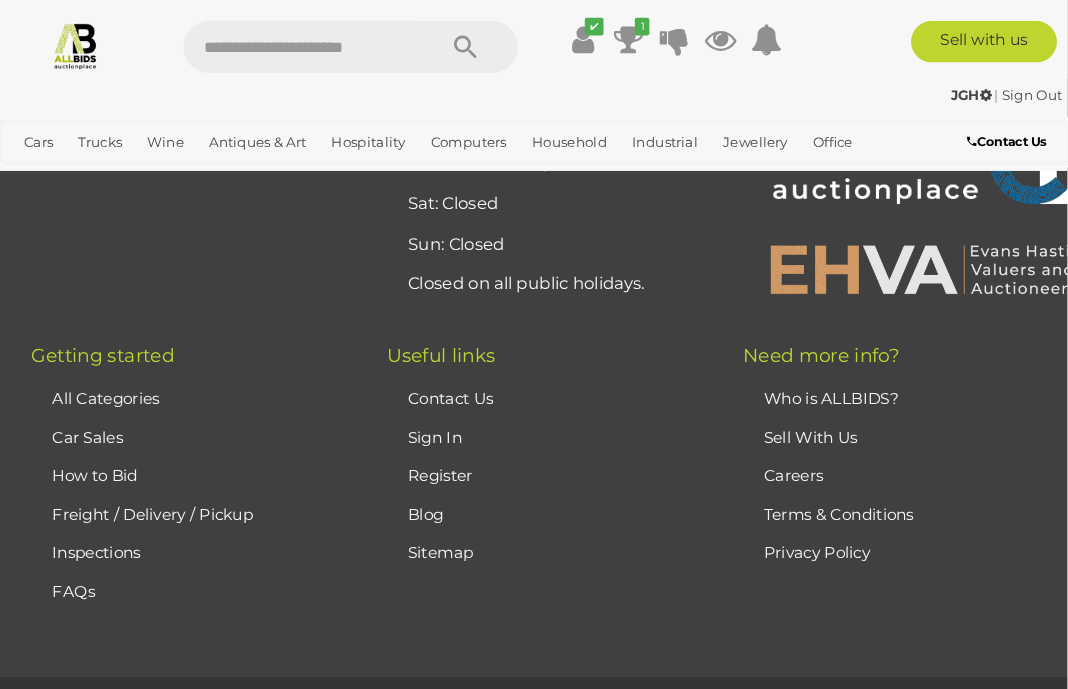 scroll, scrollTop: 9276, scrollLeft: 0, axis: vertical 